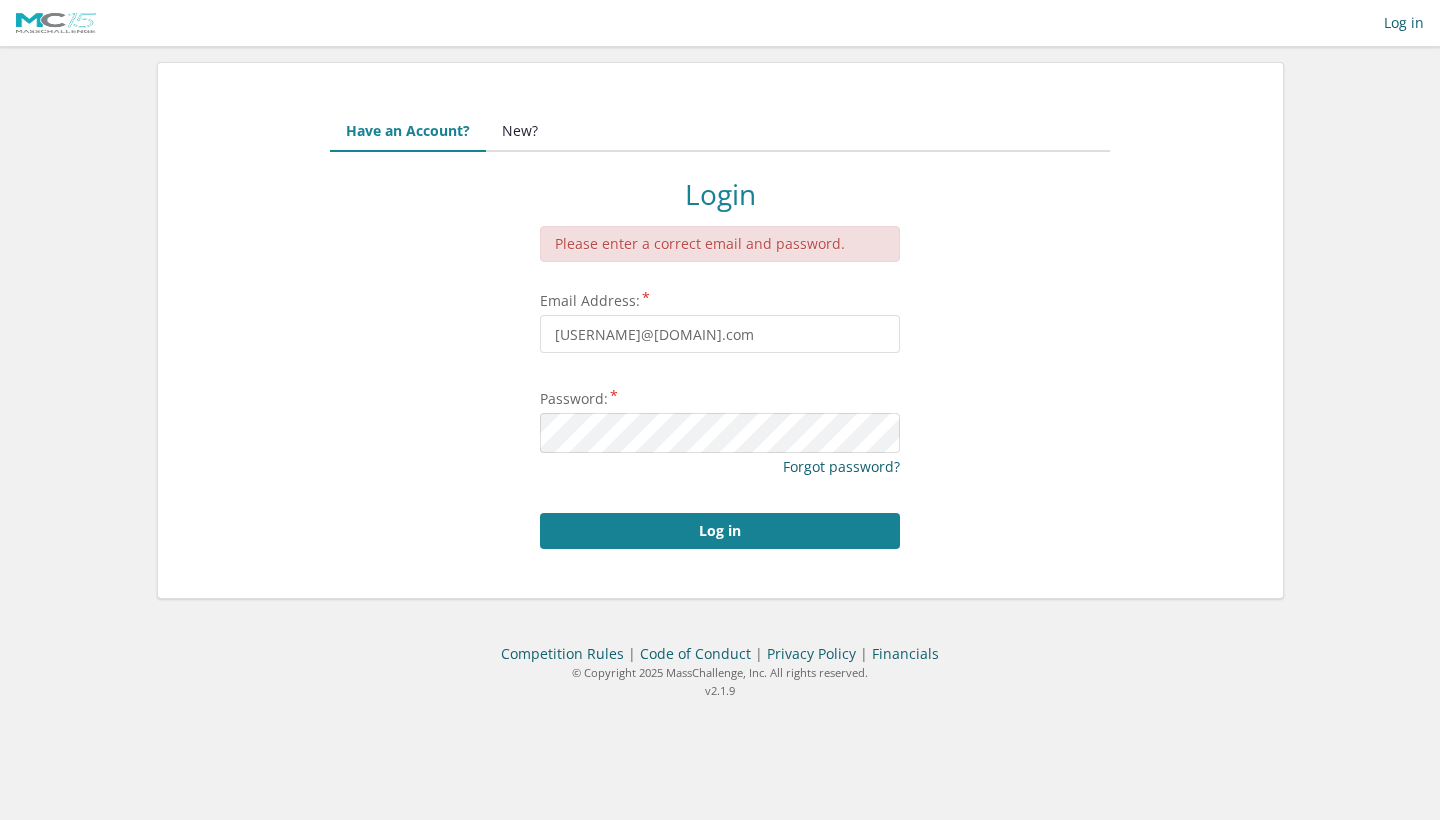 scroll, scrollTop: 0, scrollLeft: 0, axis: both 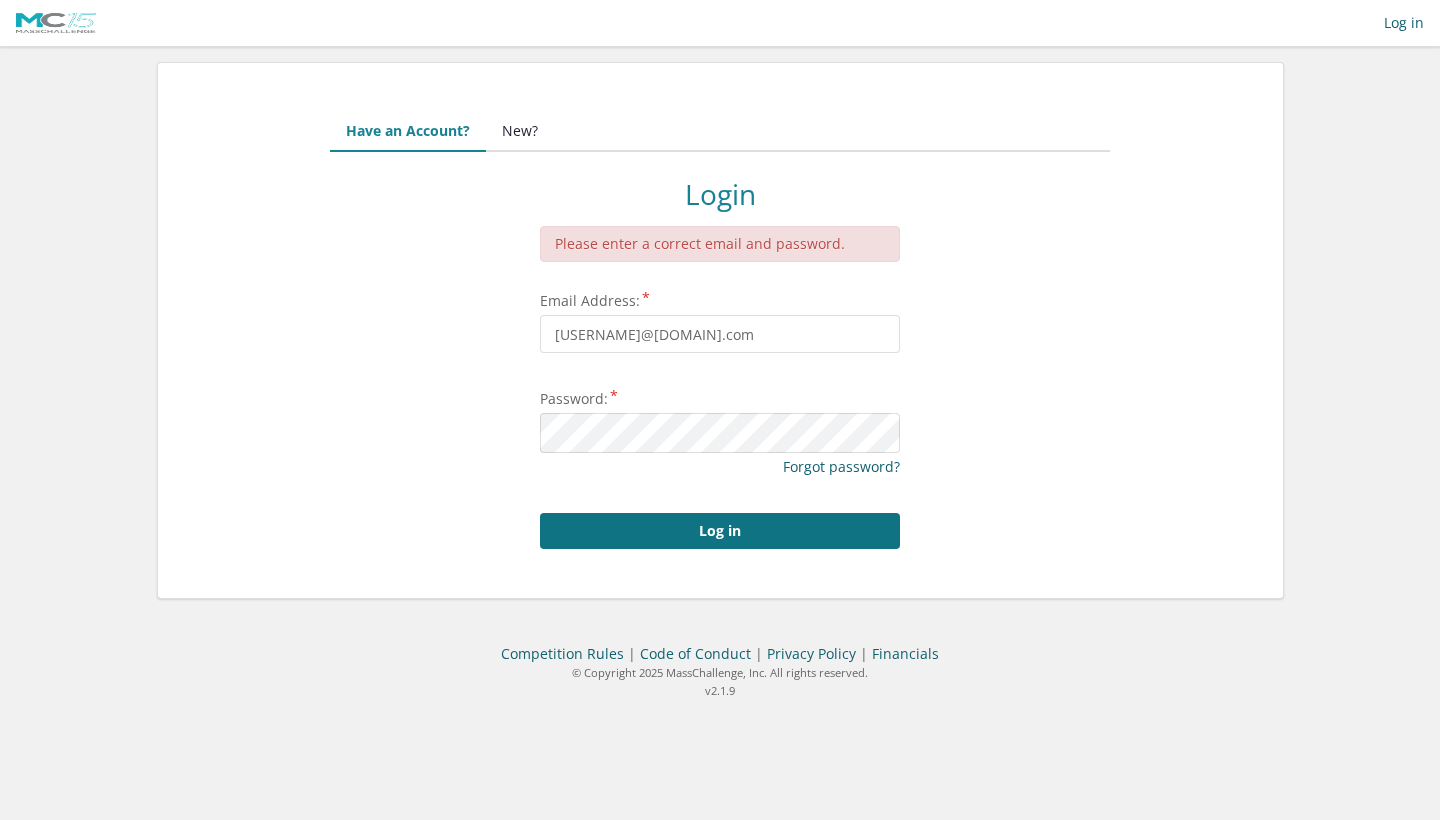 click on "Log in" at bounding box center [720, 531] 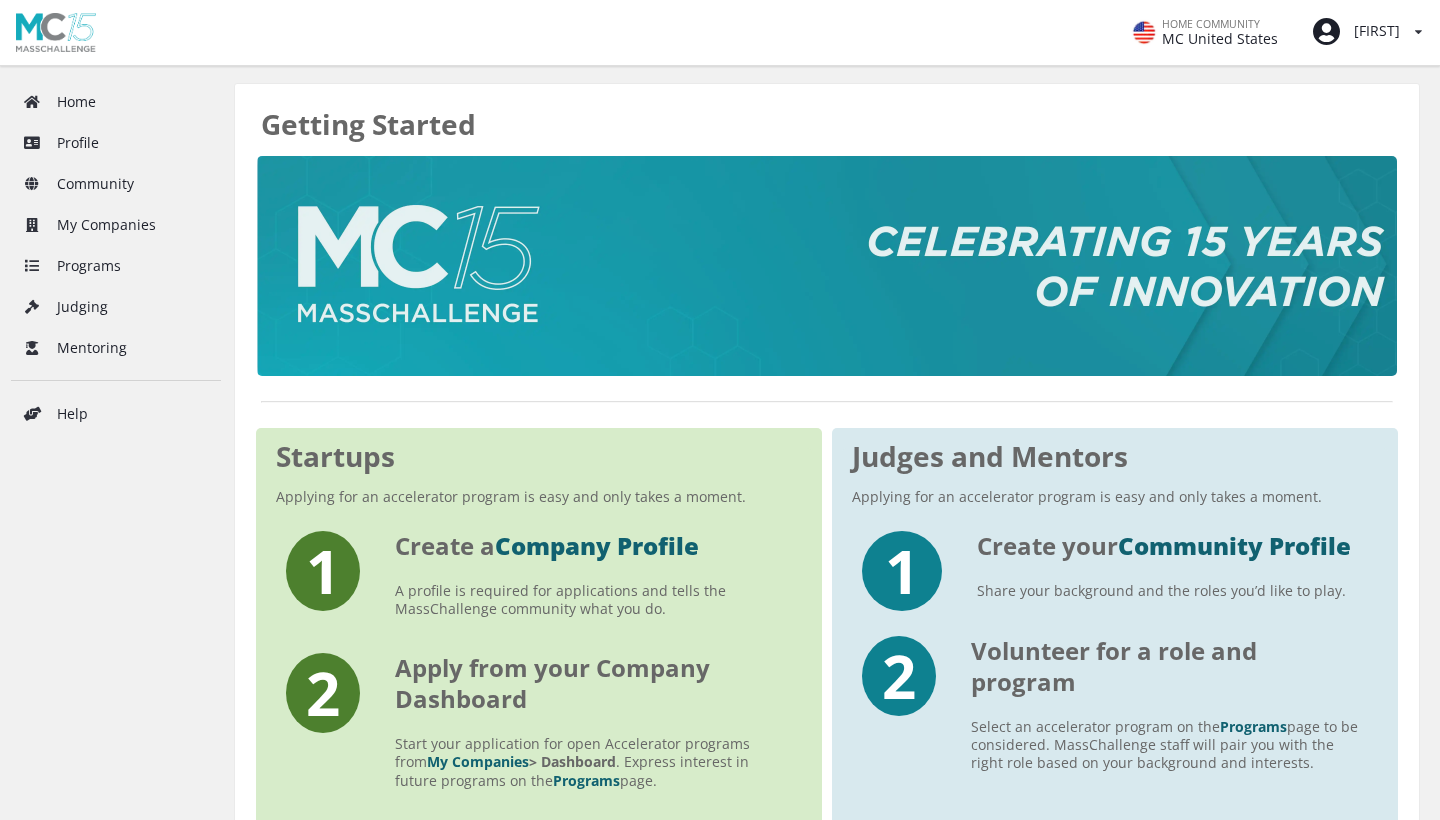 scroll, scrollTop: 0, scrollLeft: 0, axis: both 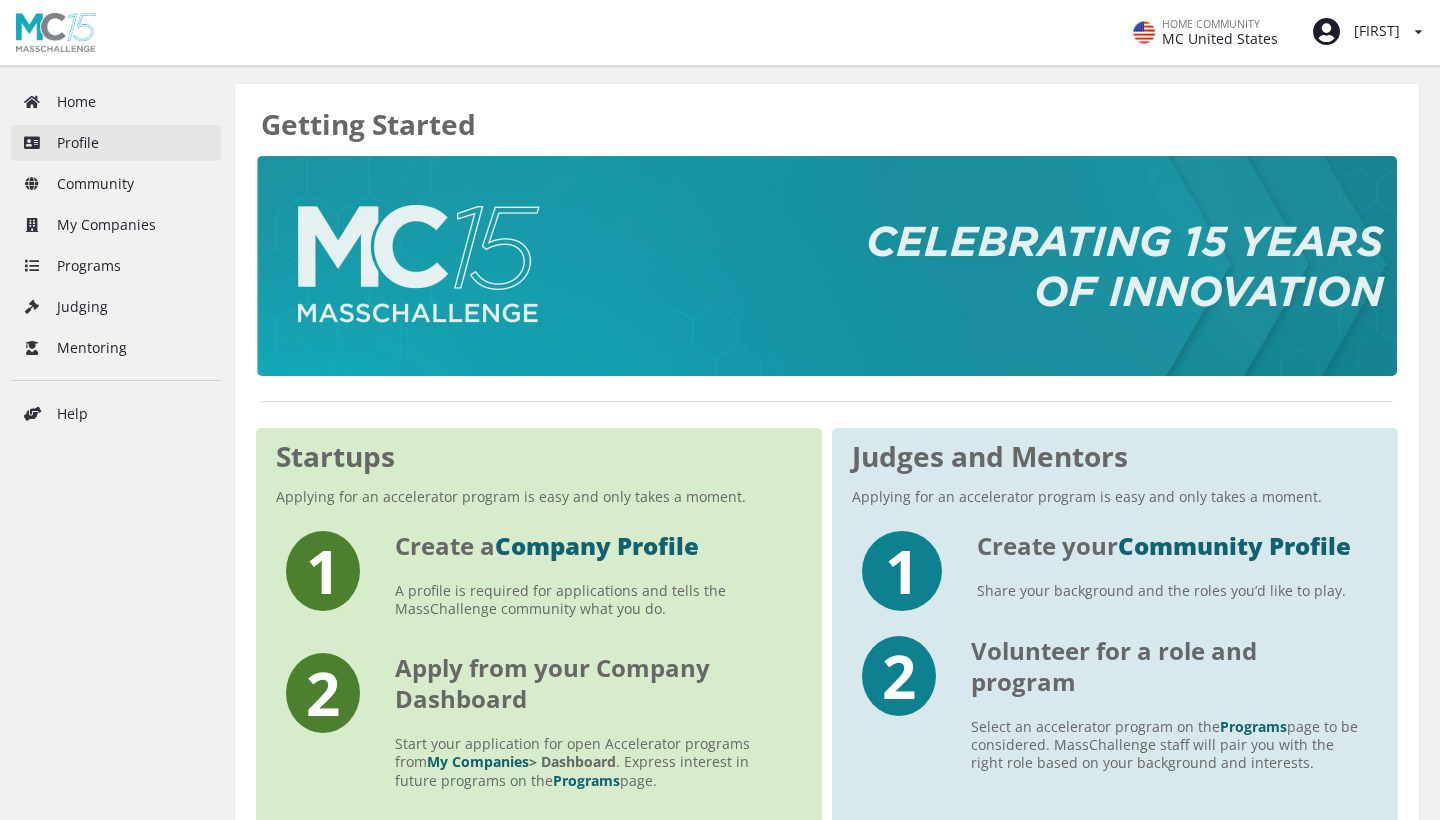 click on "Profile" at bounding box center (116, 143) 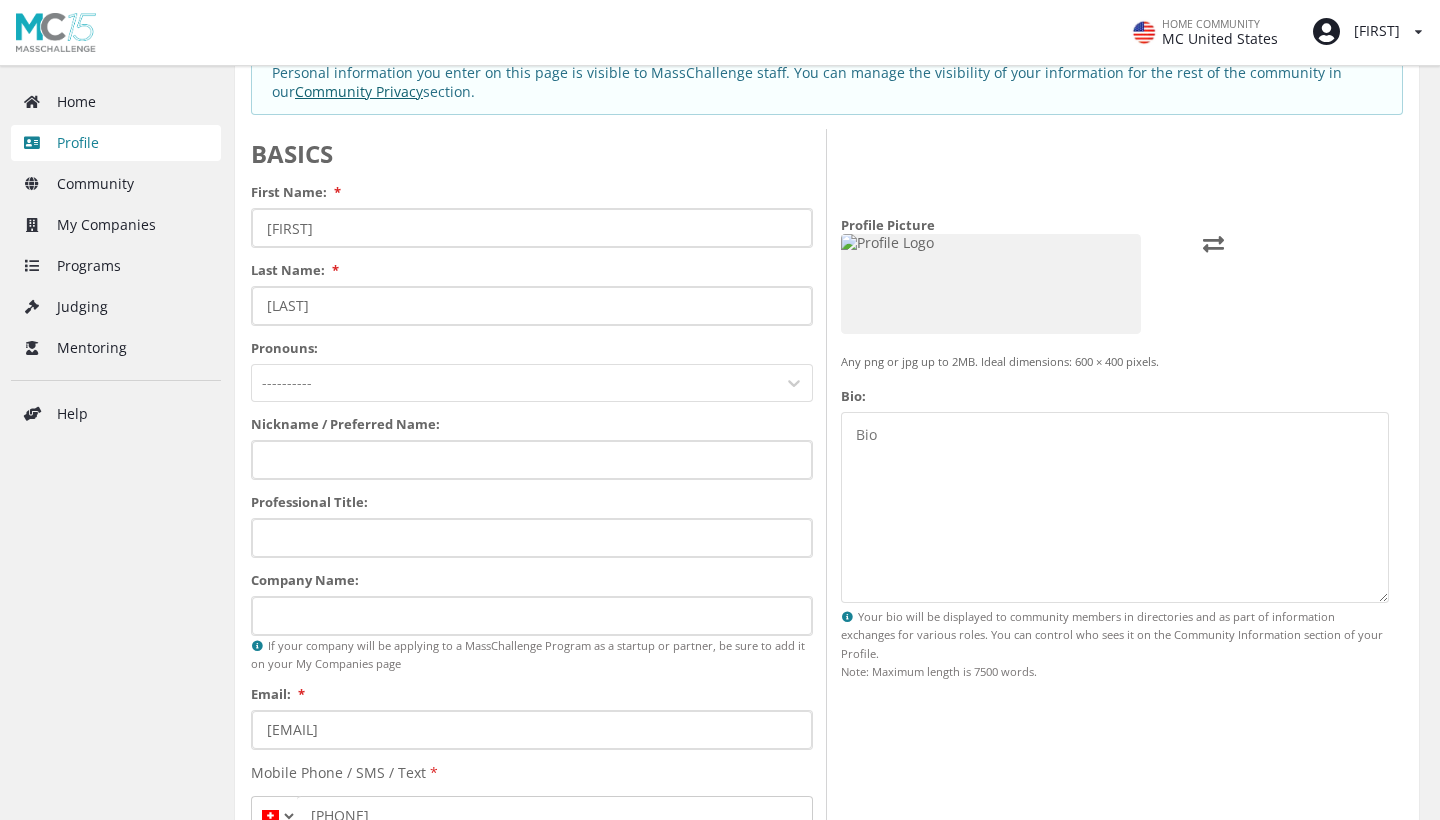 scroll, scrollTop: 234, scrollLeft: 0, axis: vertical 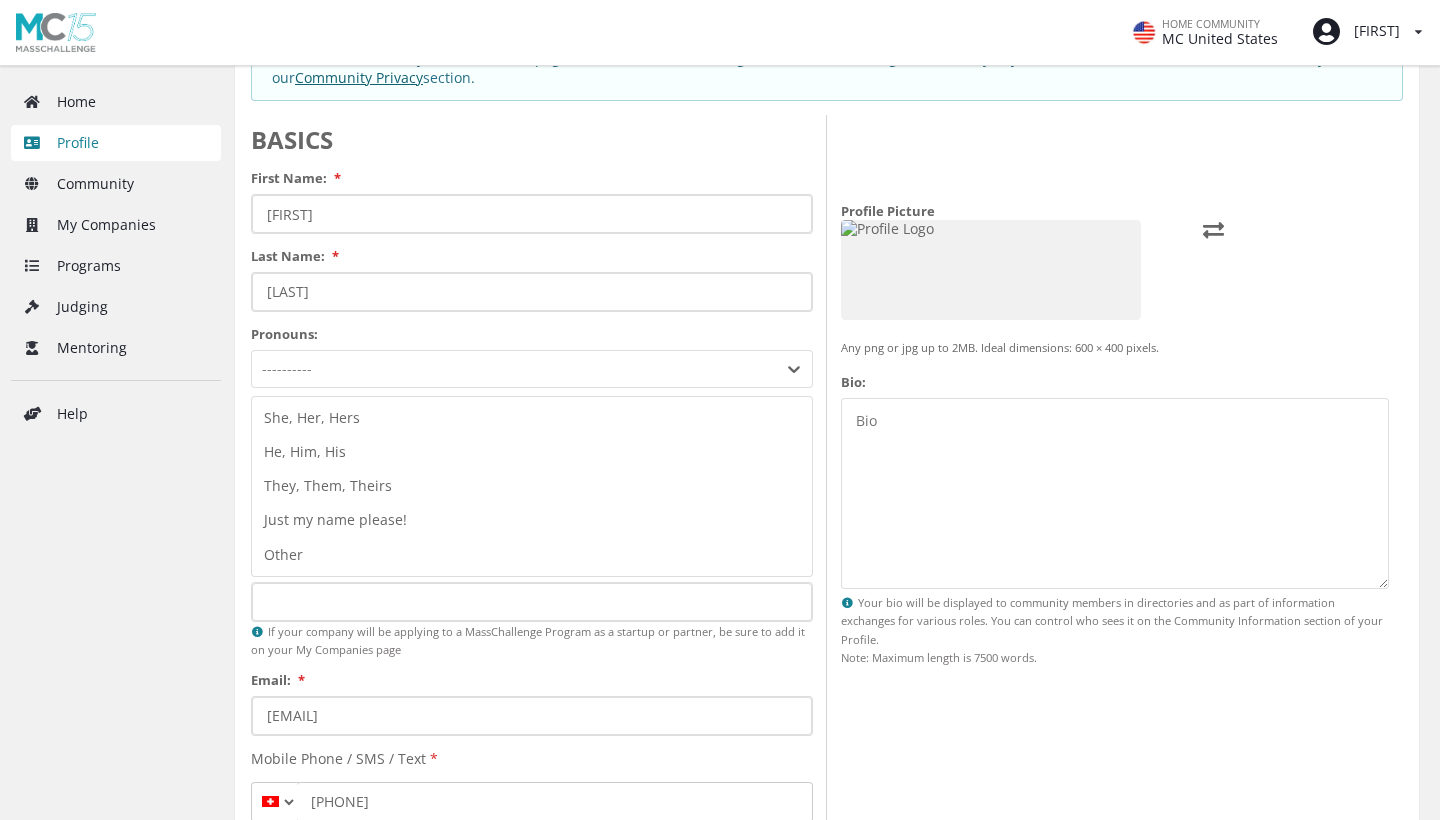 click at bounding box center (514, 369) 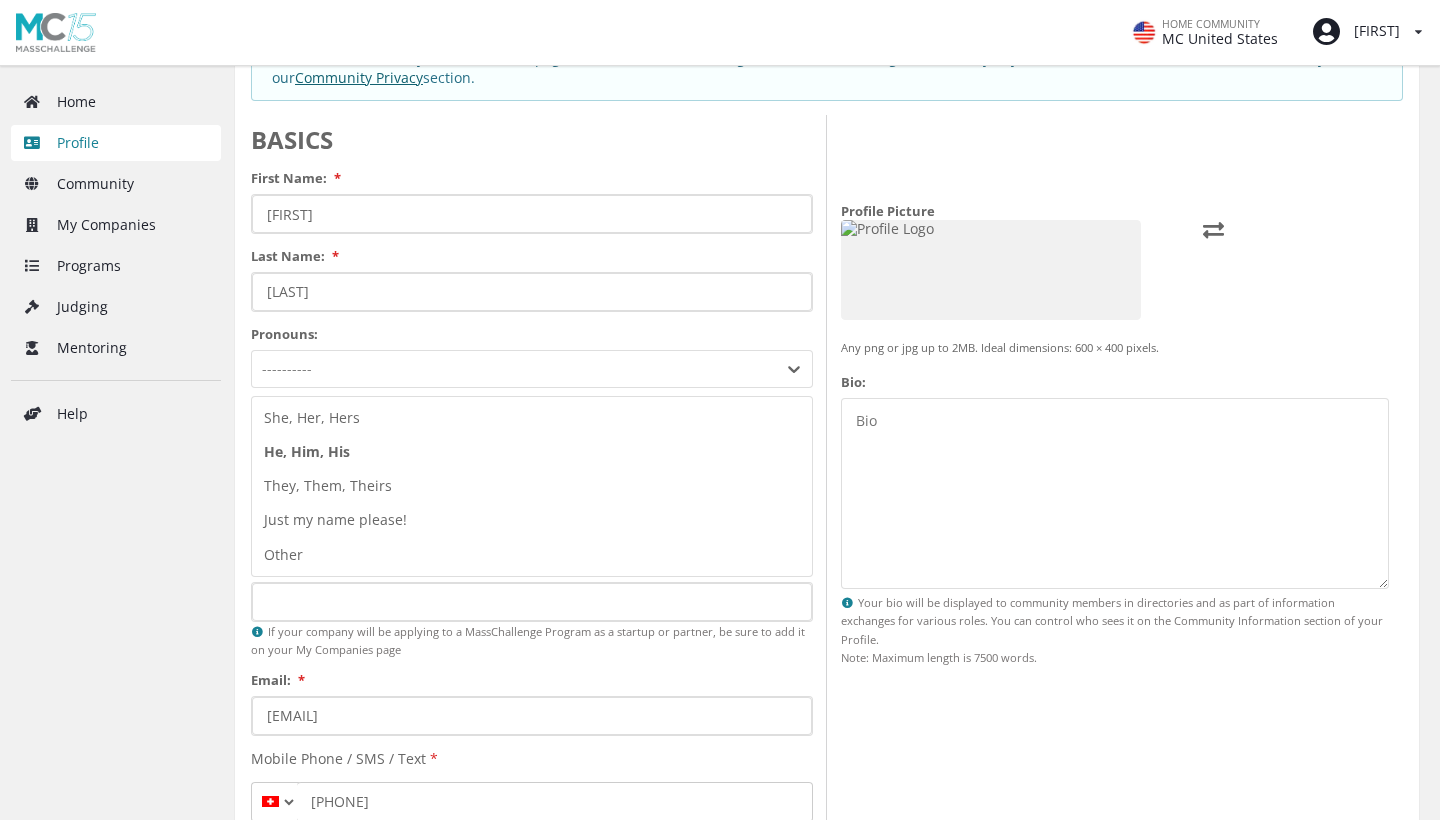 click on "He, Him, His" at bounding box center (532, 452) 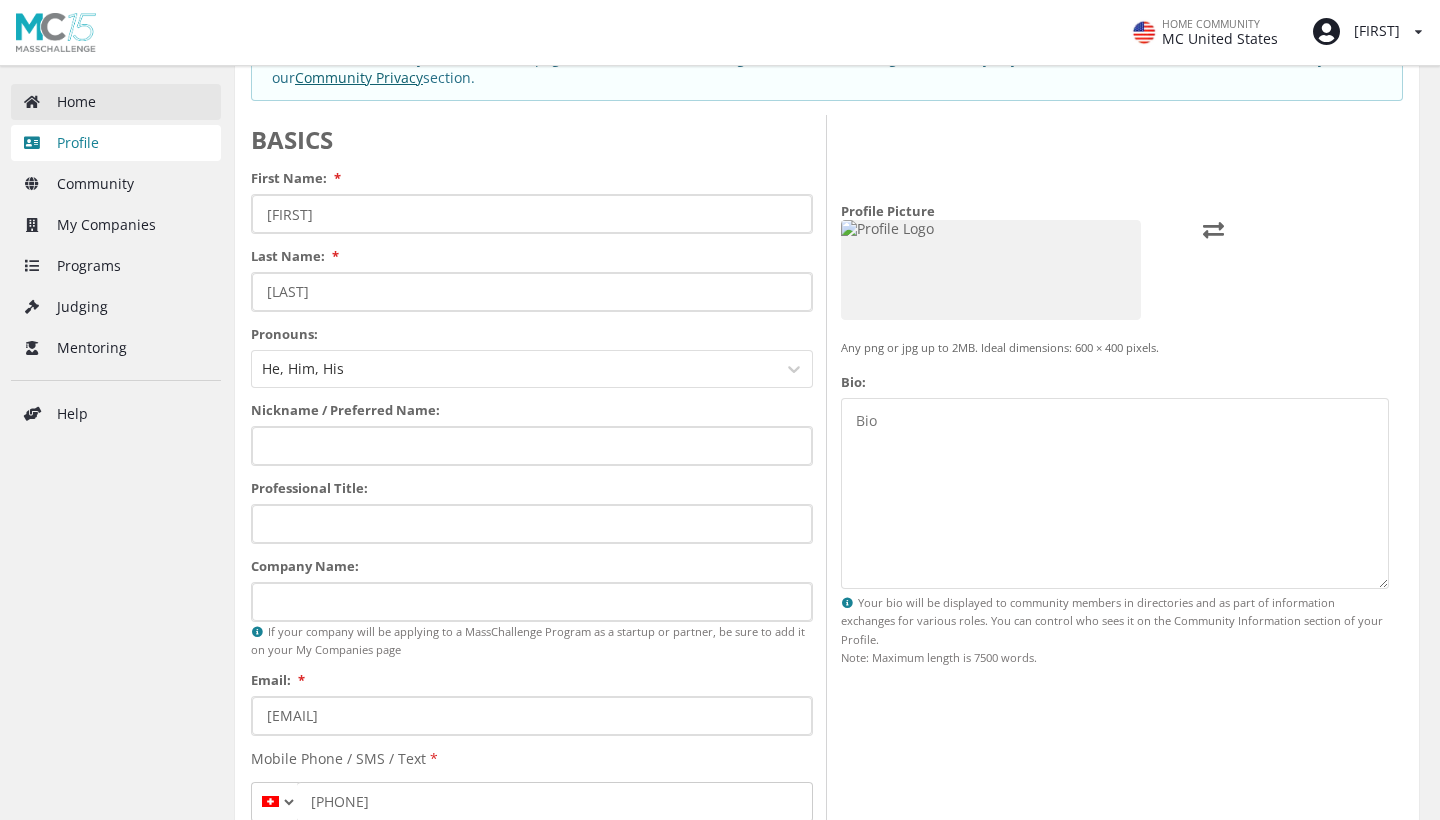 click on "Home" at bounding box center [116, 102] 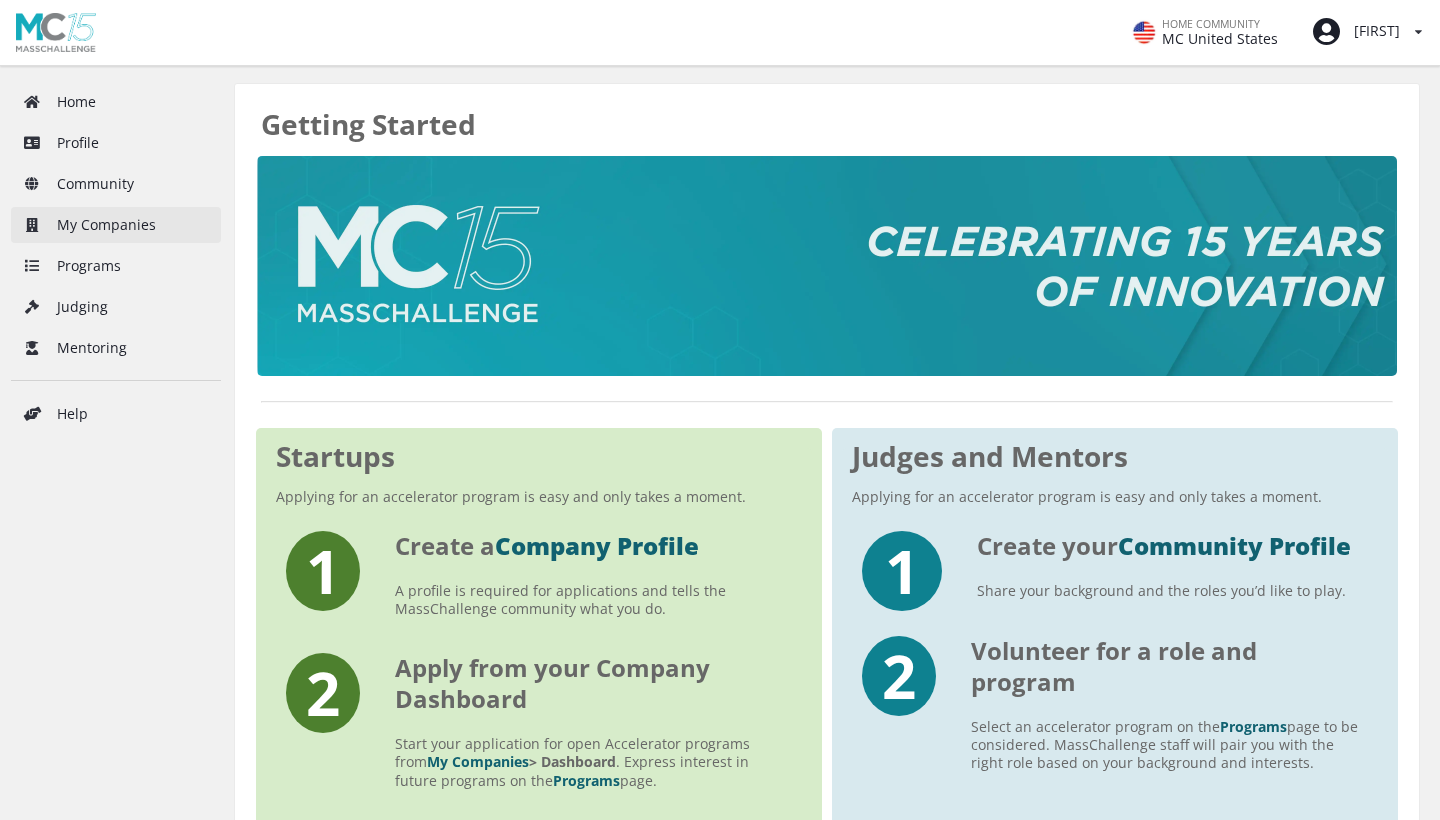 scroll, scrollTop: 0, scrollLeft: 0, axis: both 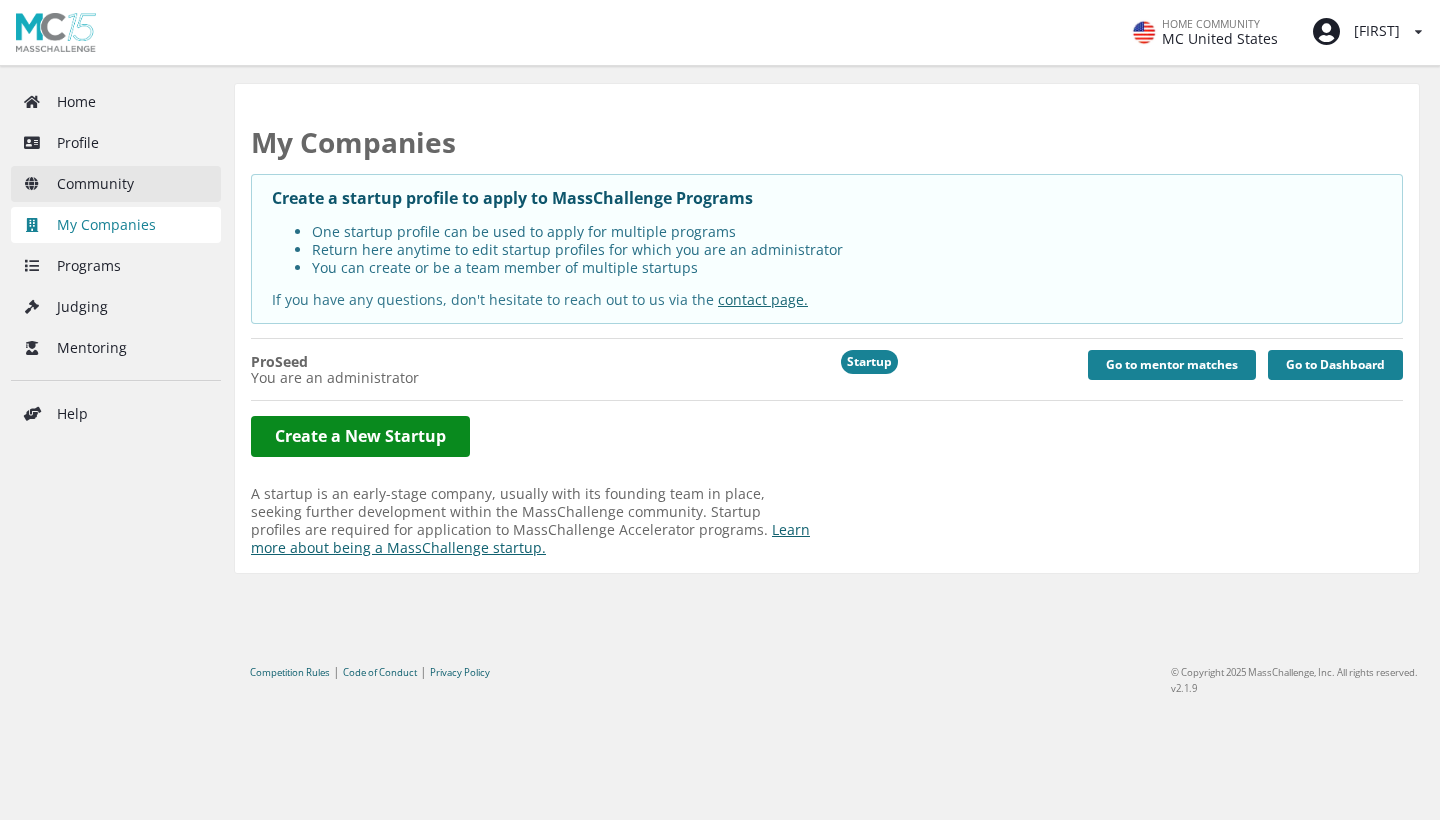 click on "Community" at bounding box center [116, 184] 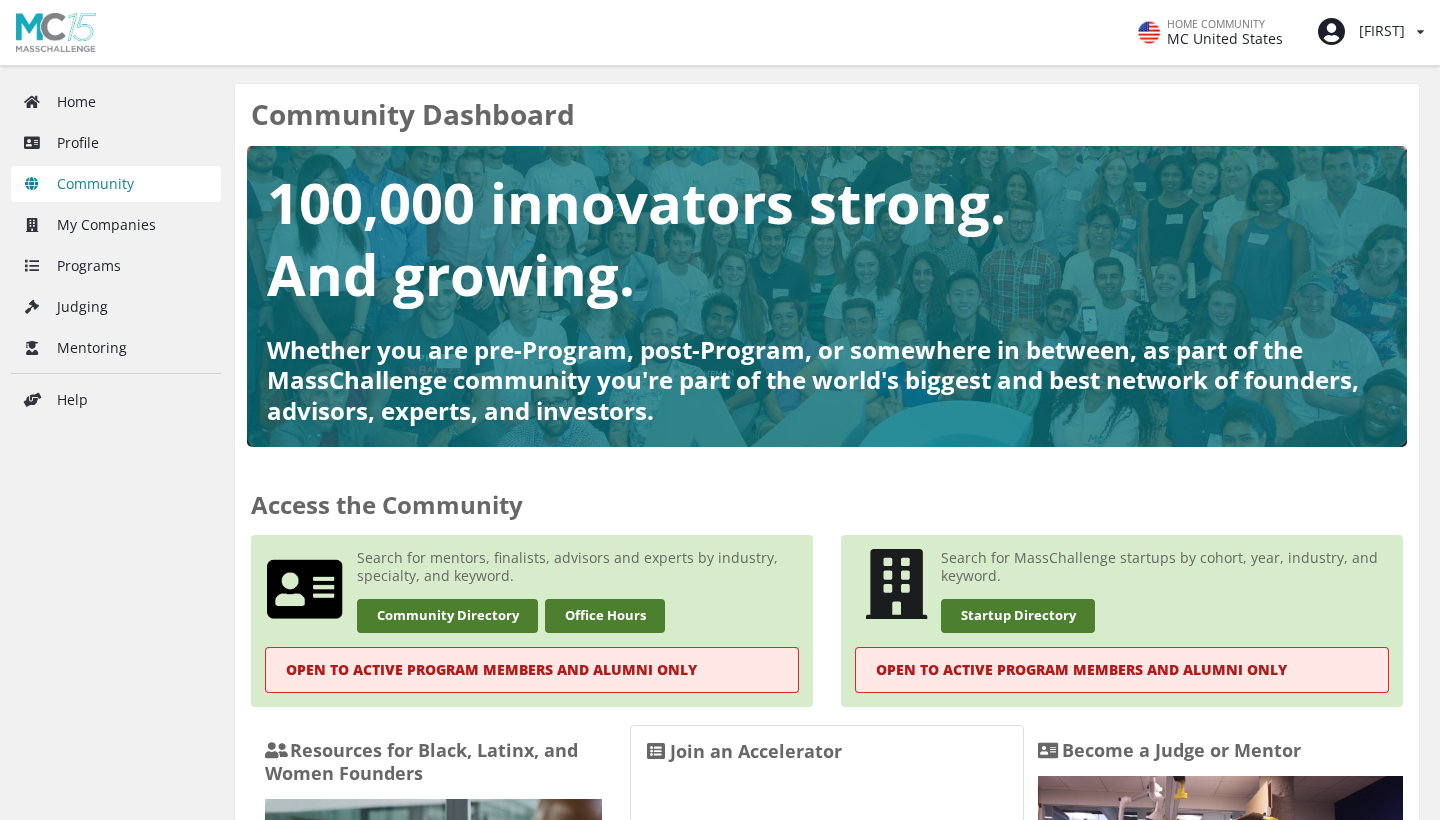 scroll, scrollTop: 0, scrollLeft: 0, axis: both 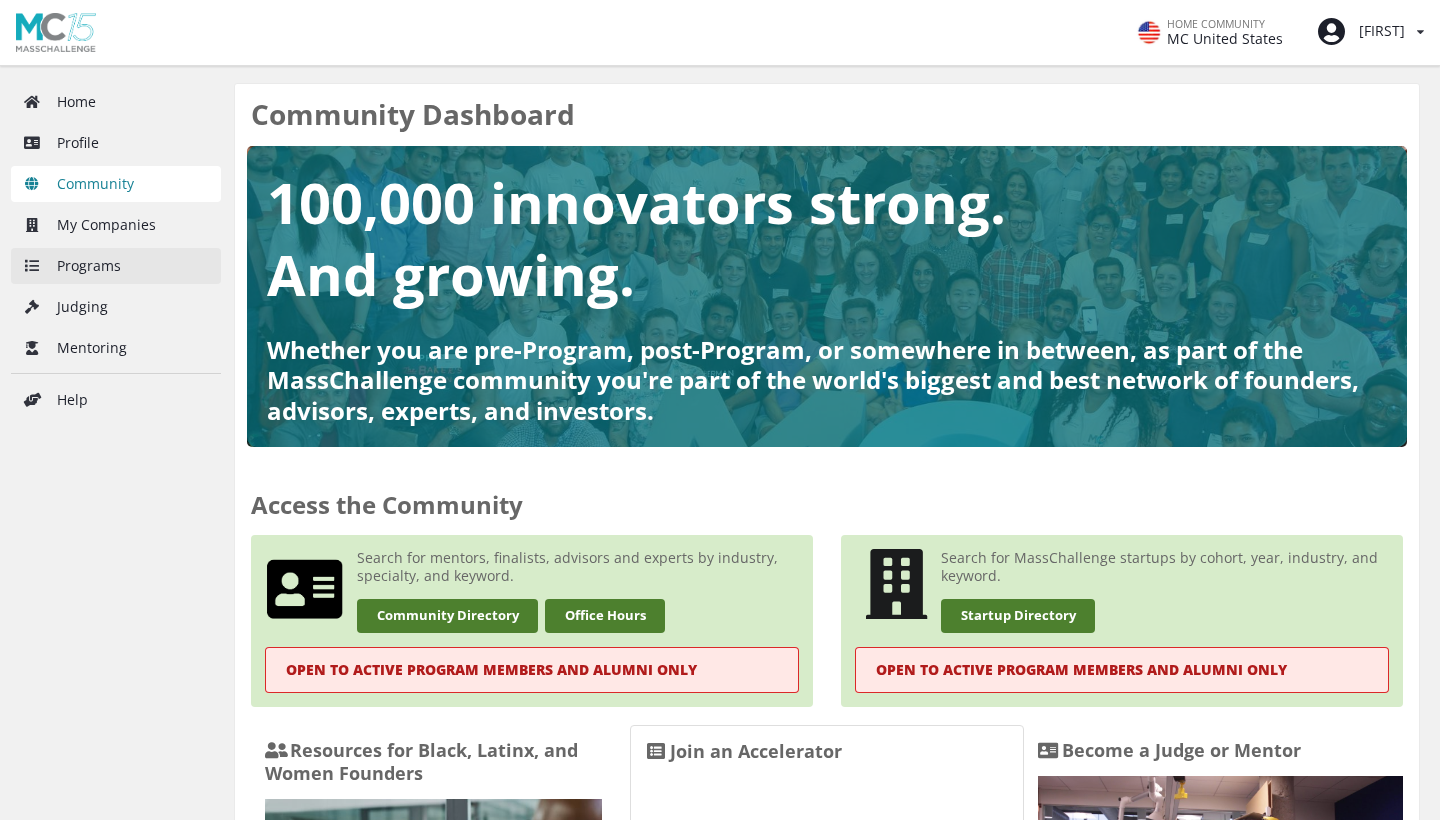 click on "Programs" at bounding box center [116, 266] 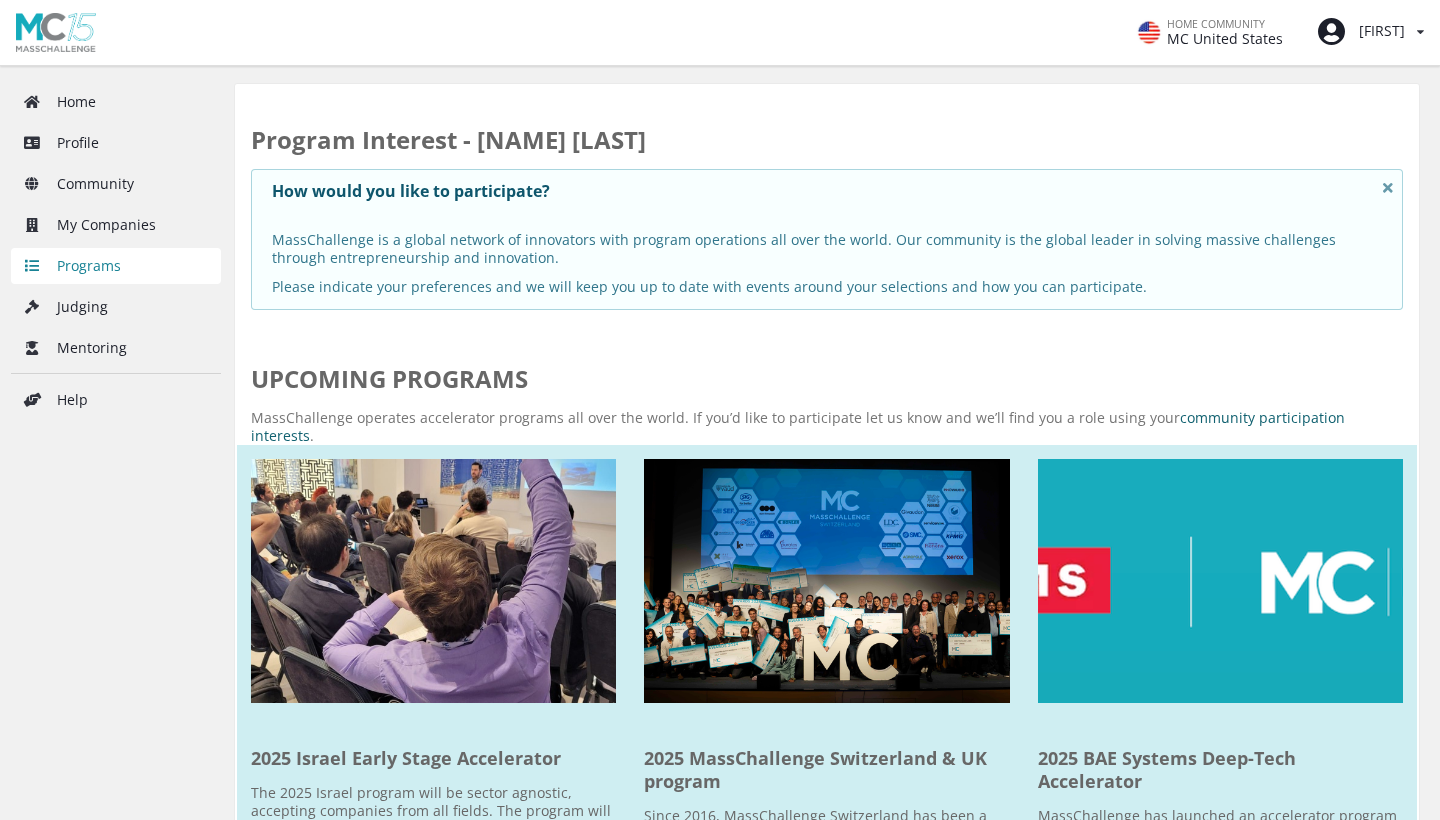click on "My Companies" at bounding box center [116, 225] 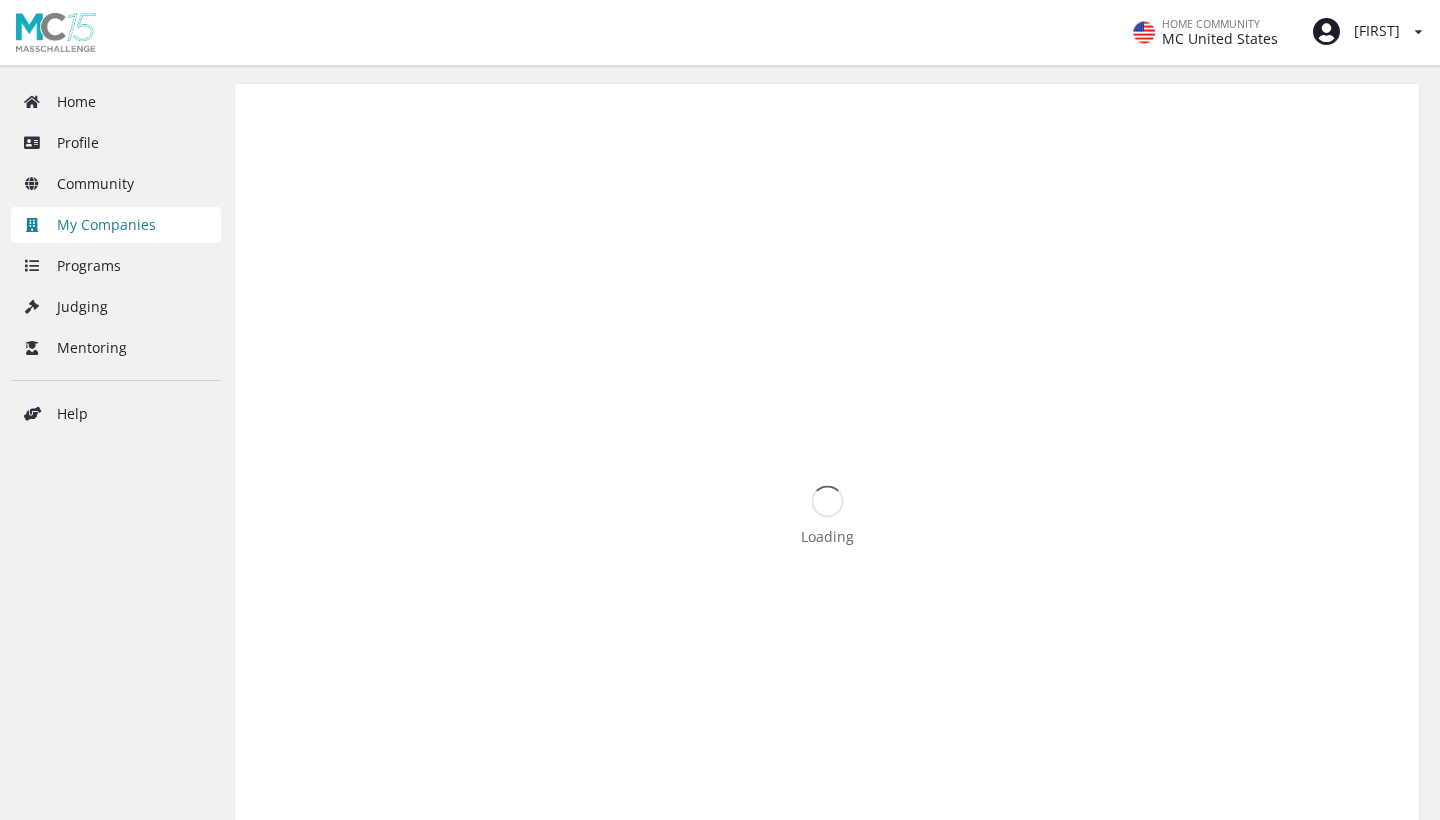 scroll, scrollTop: 0, scrollLeft: 0, axis: both 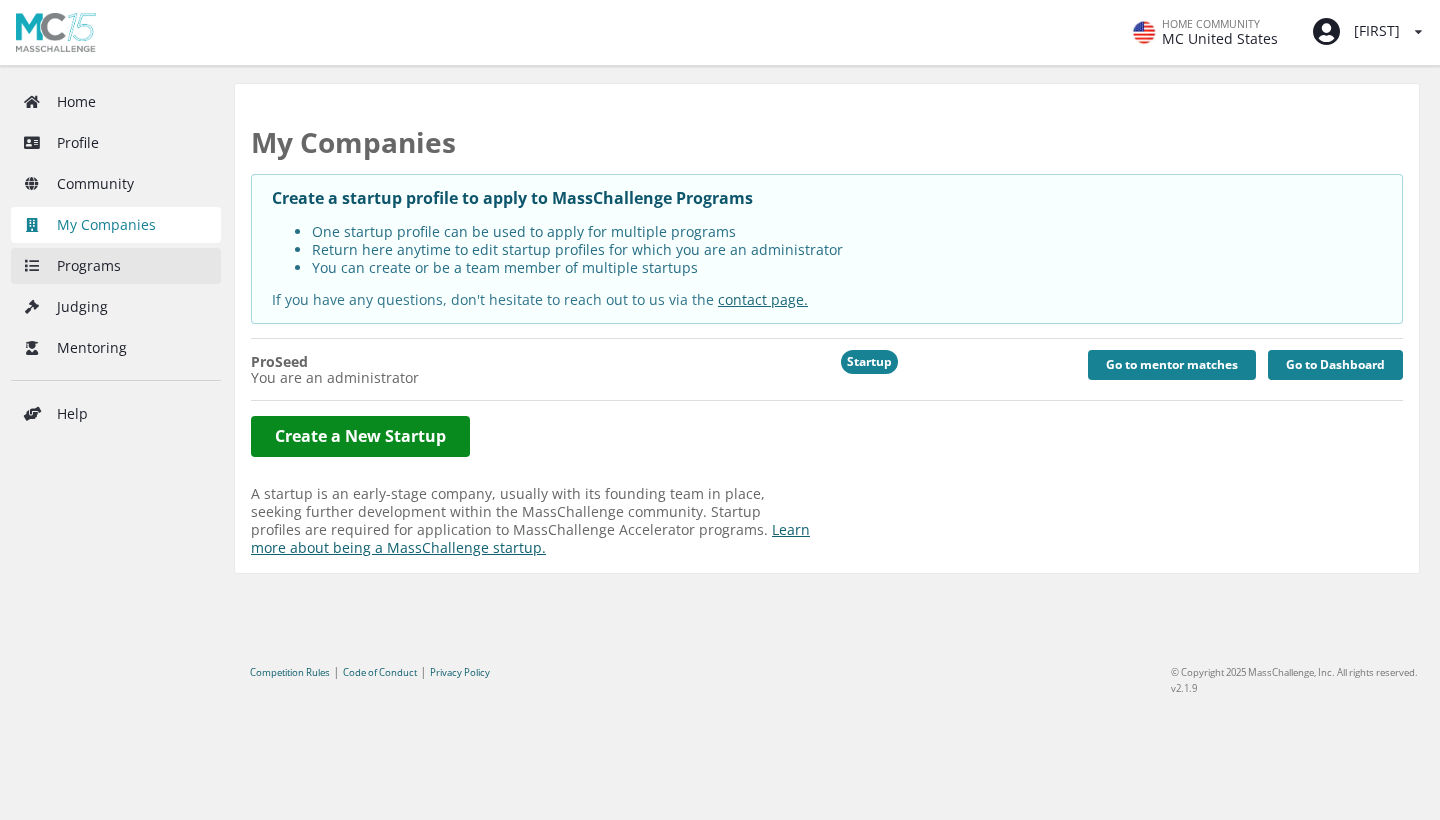 click on "Programs" at bounding box center (116, 266) 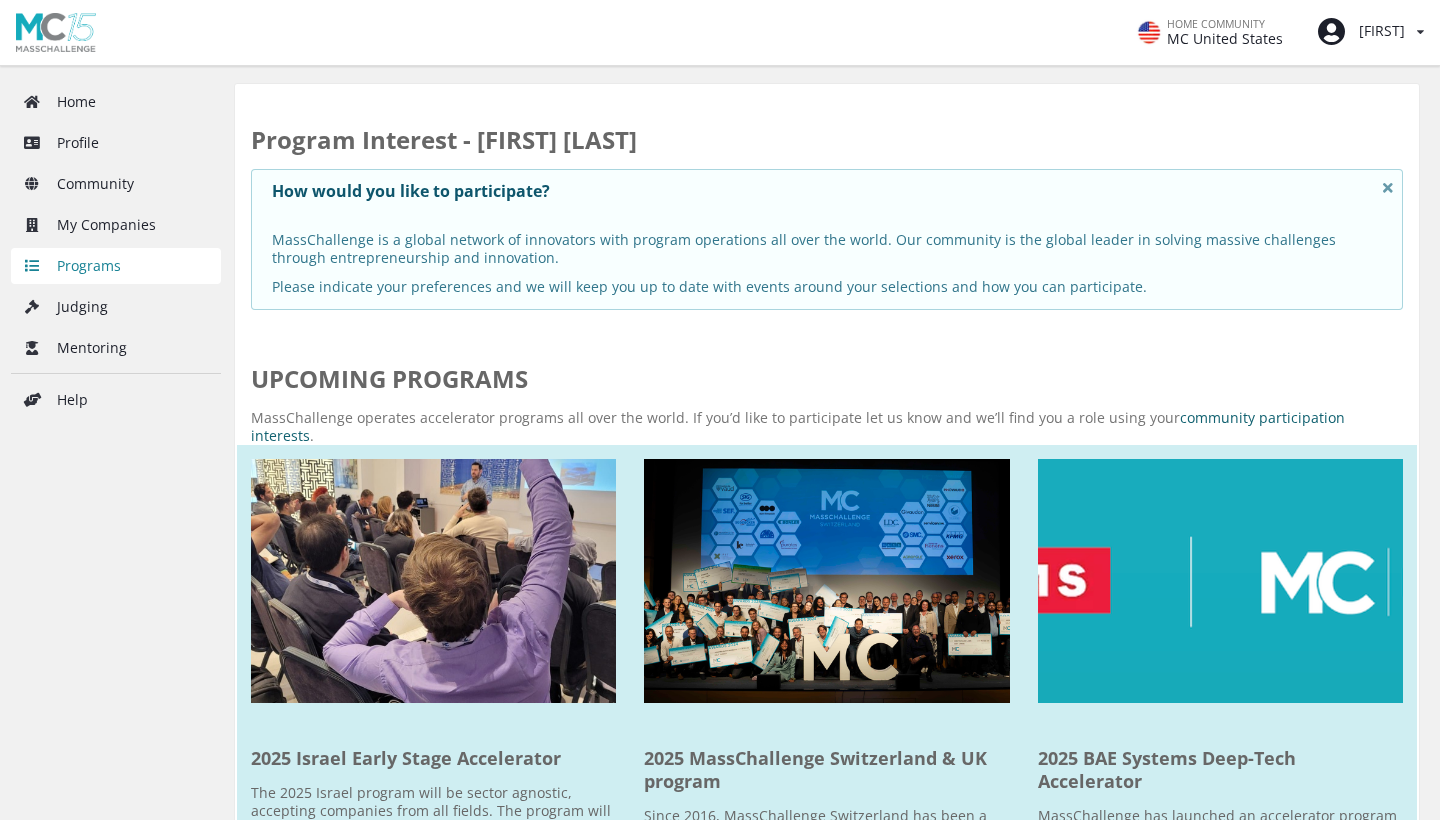 scroll, scrollTop: 0, scrollLeft: 0, axis: both 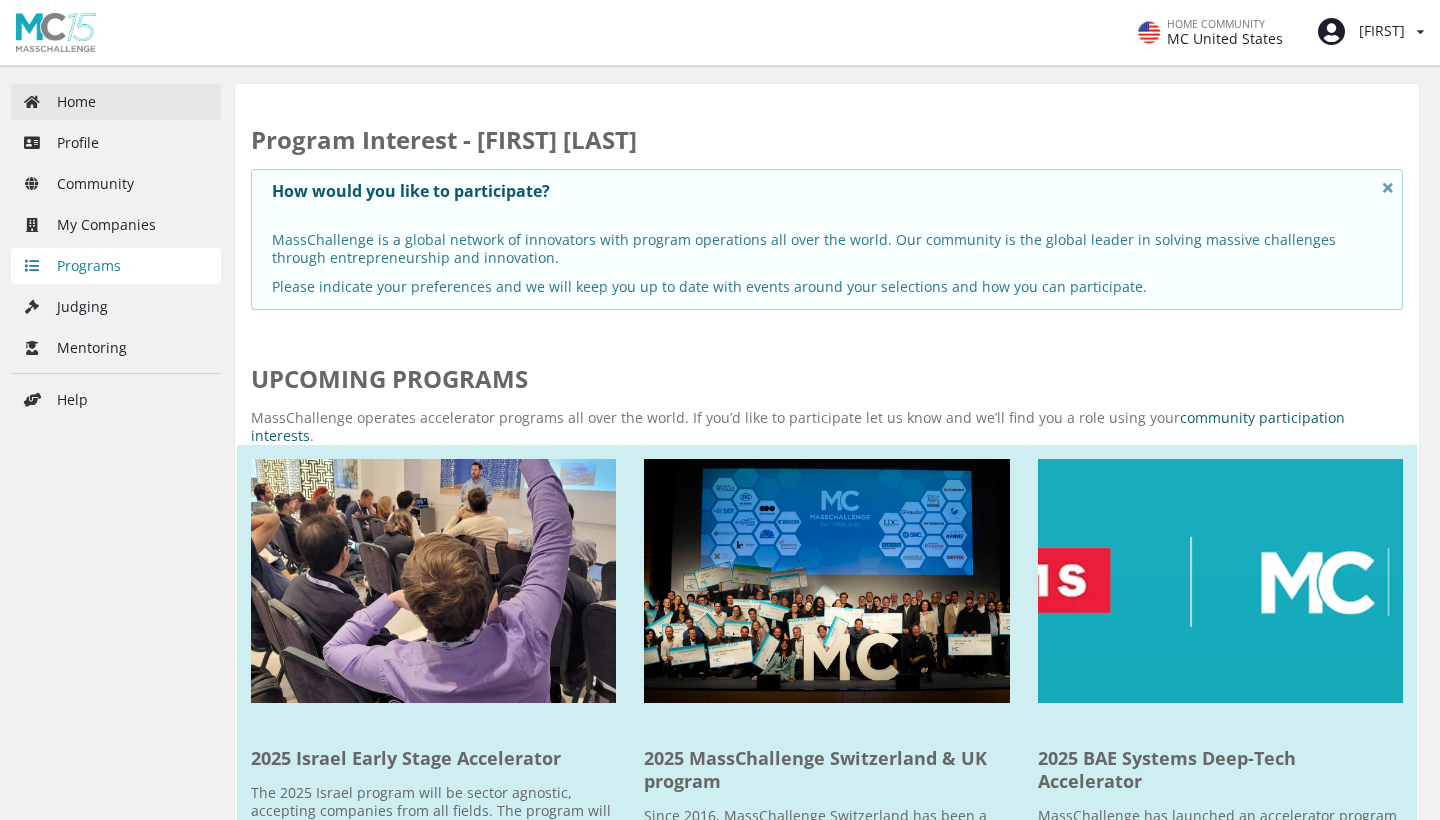 click on "Home" at bounding box center [116, 102] 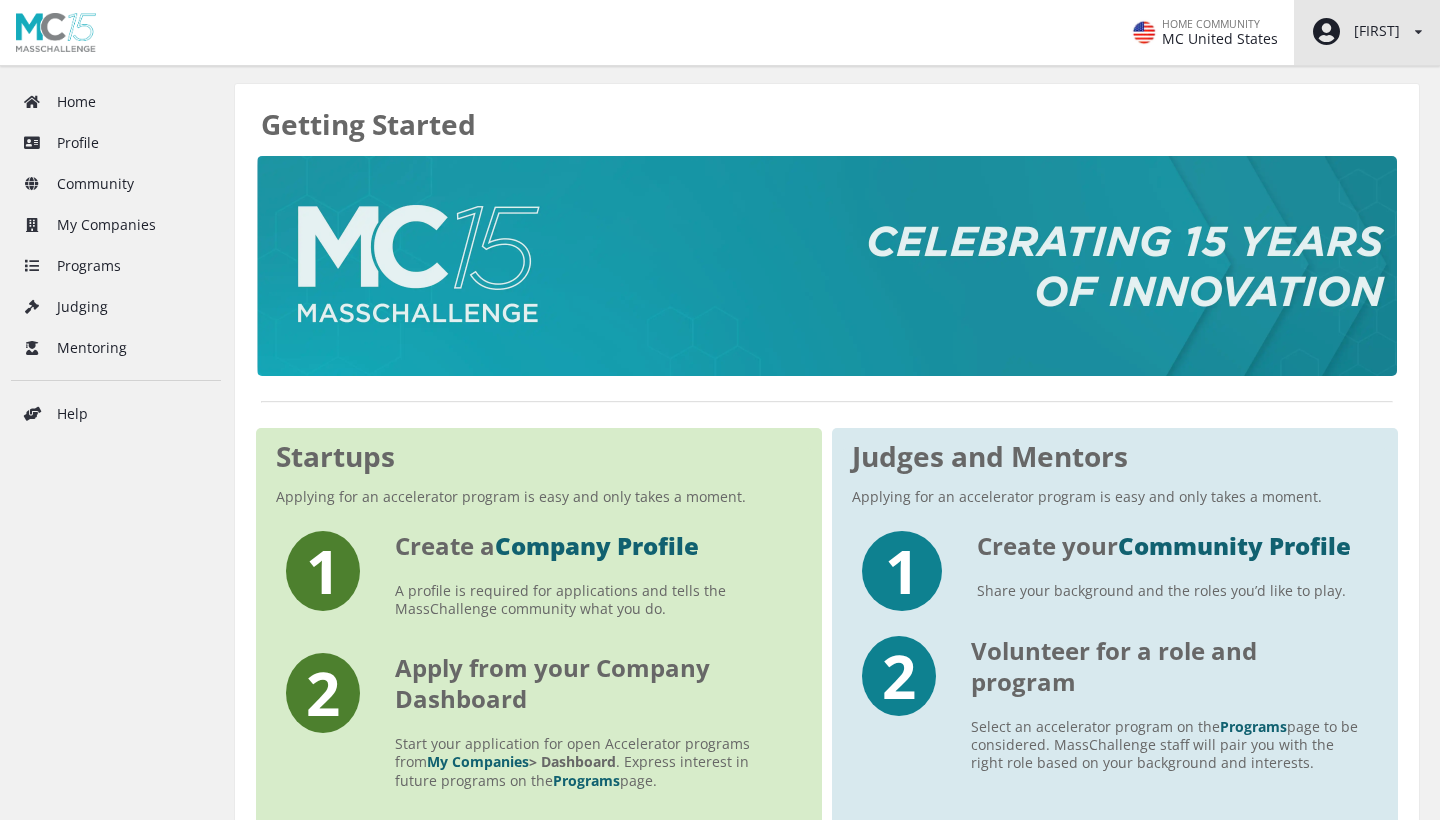 scroll, scrollTop: 0, scrollLeft: 0, axis: both 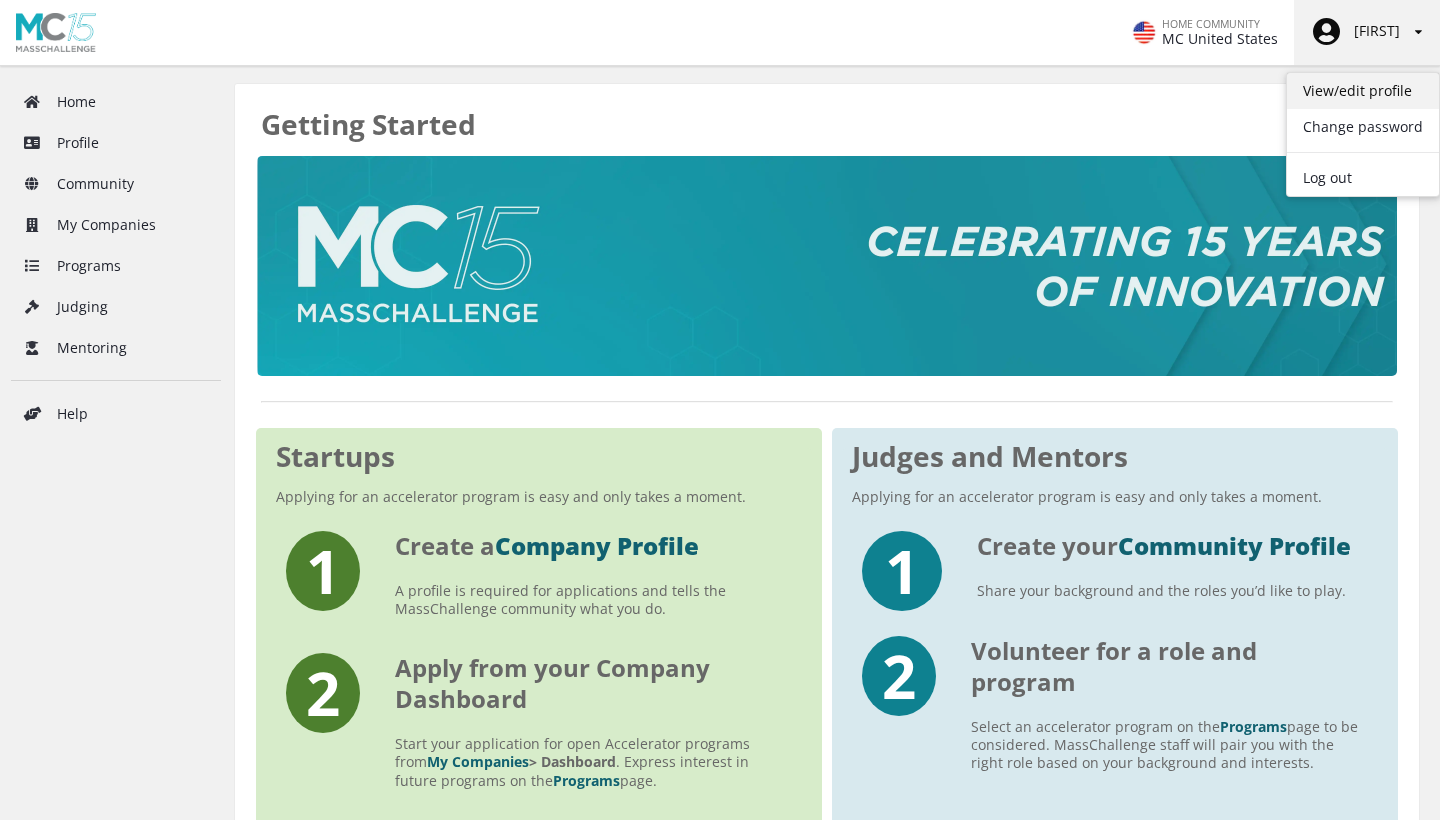click on "View/edit profile" at bounding box center (1363, 91) 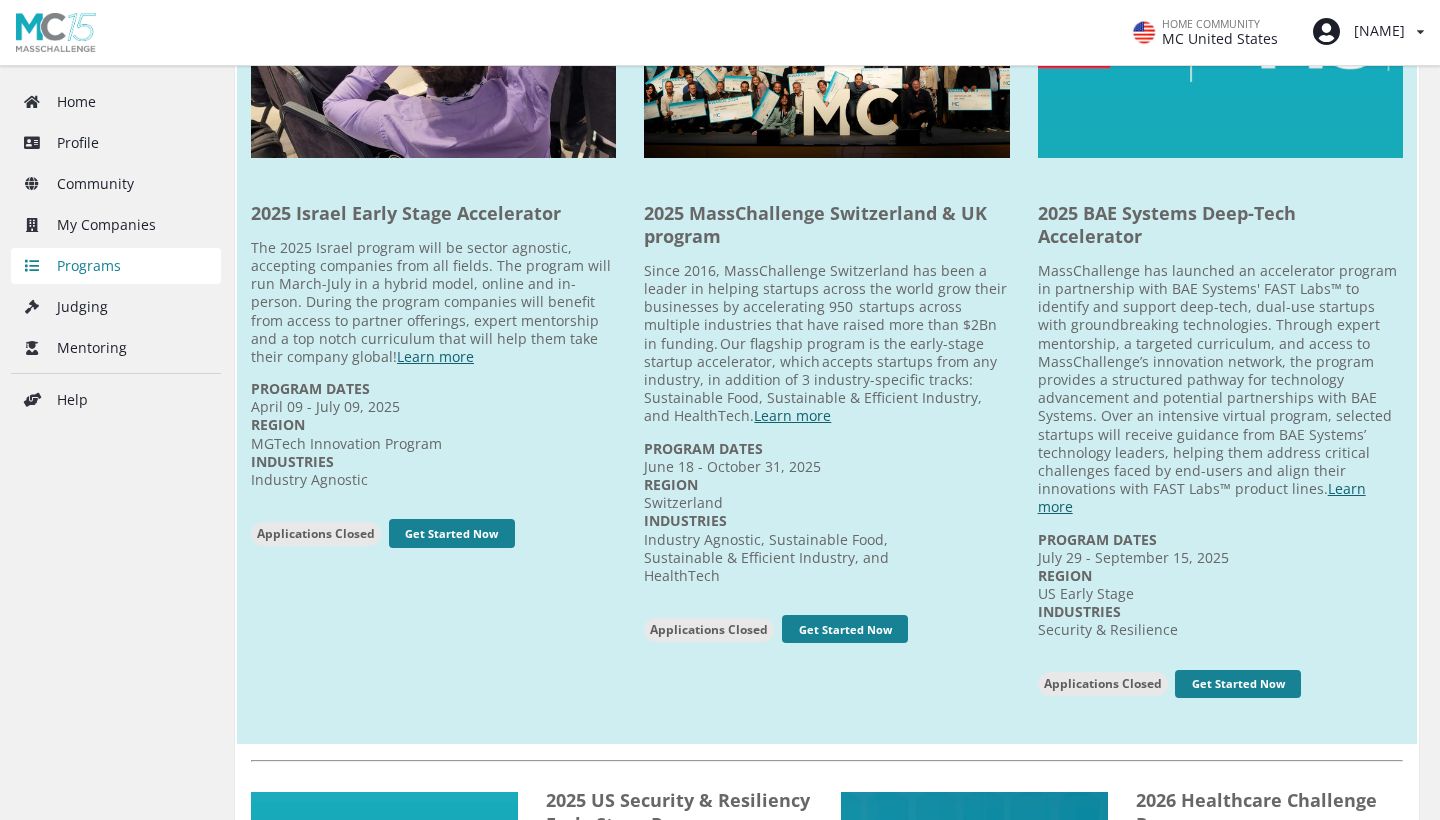scroll, scrollTop: 251, scrollLeft: 0, axis: vertical 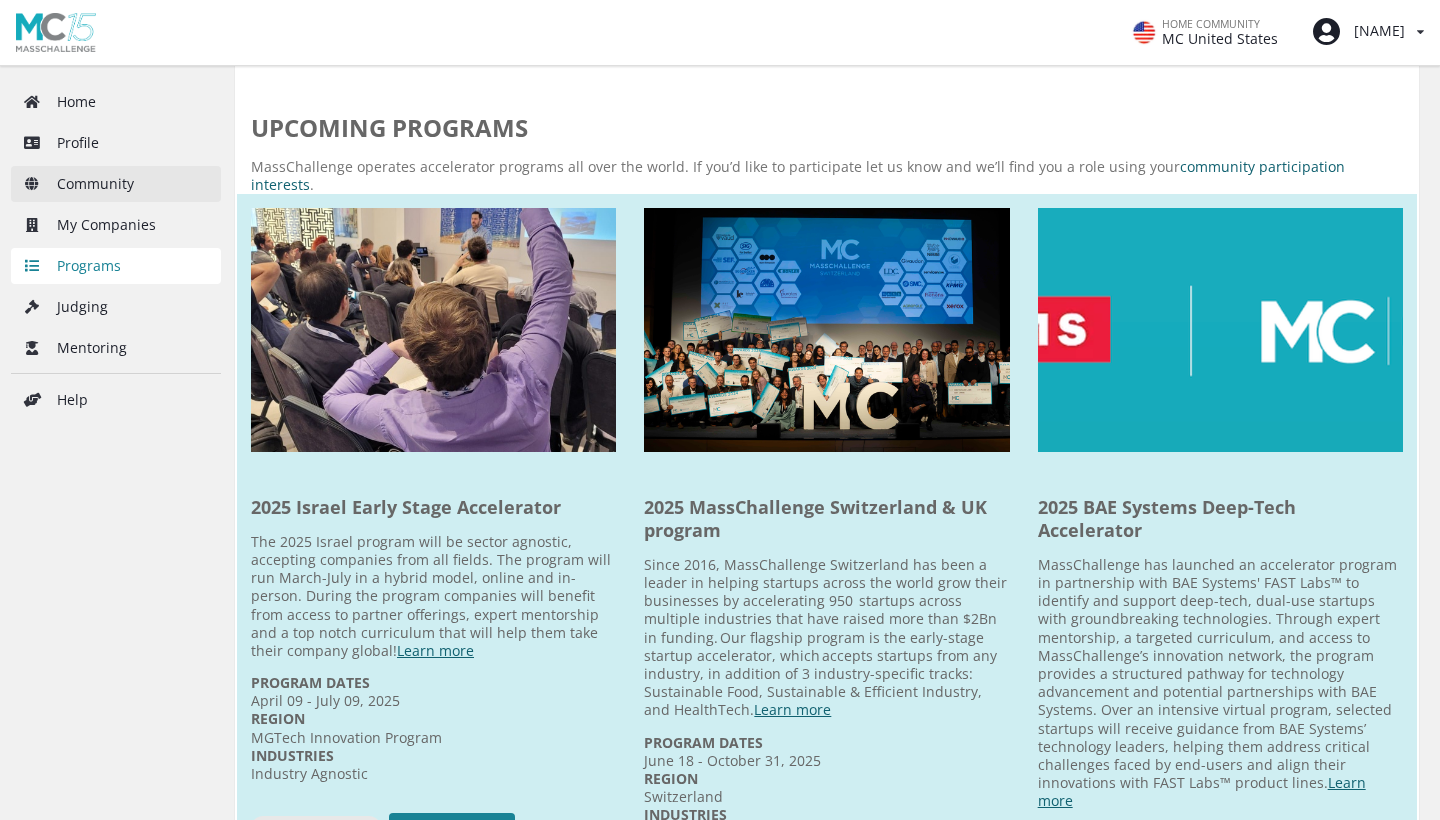 click on "Community" at bounding box center (116, 184) 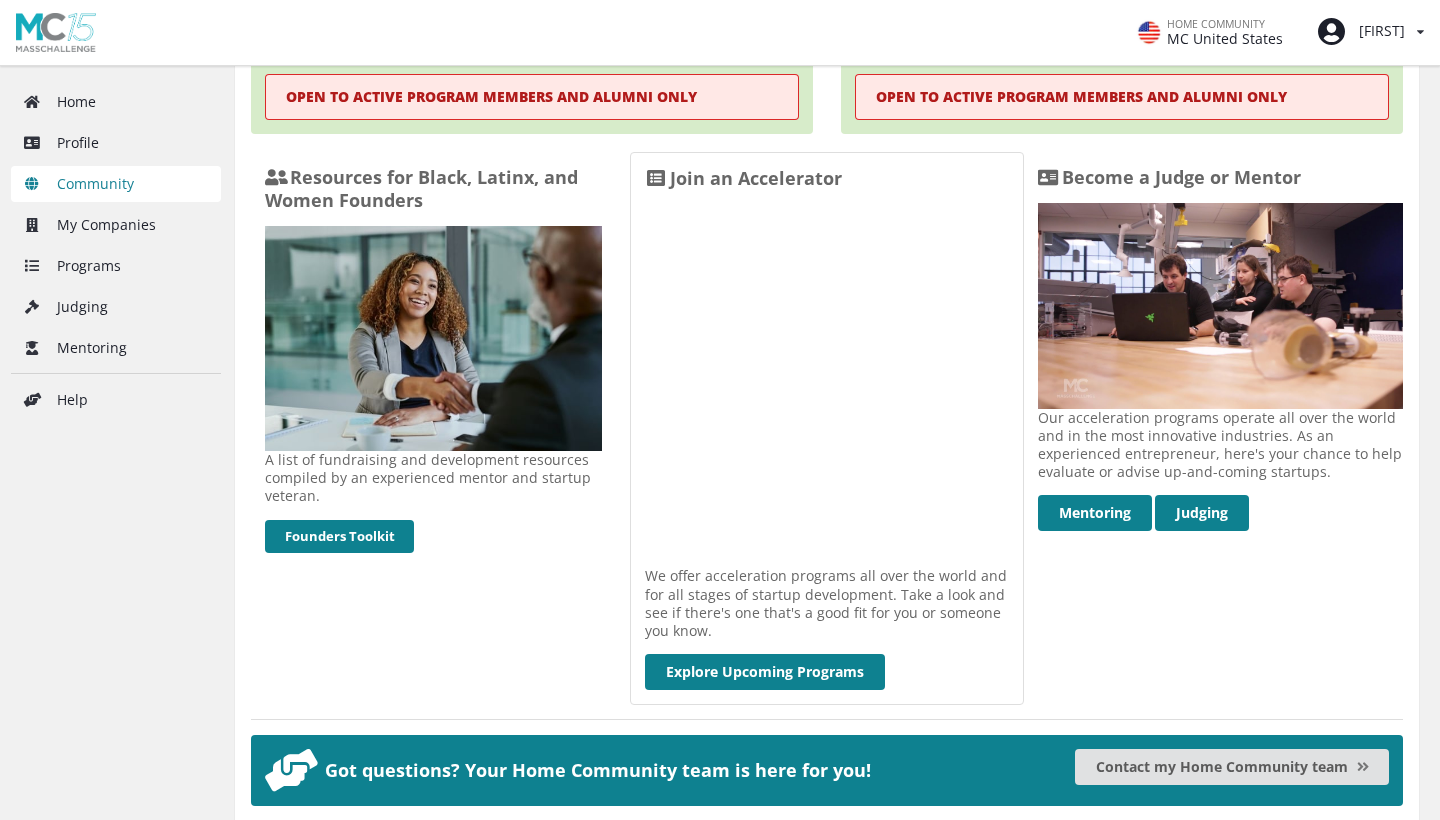 scroll, scrollTop: 572, scrollLeft: 0, axis: vertical 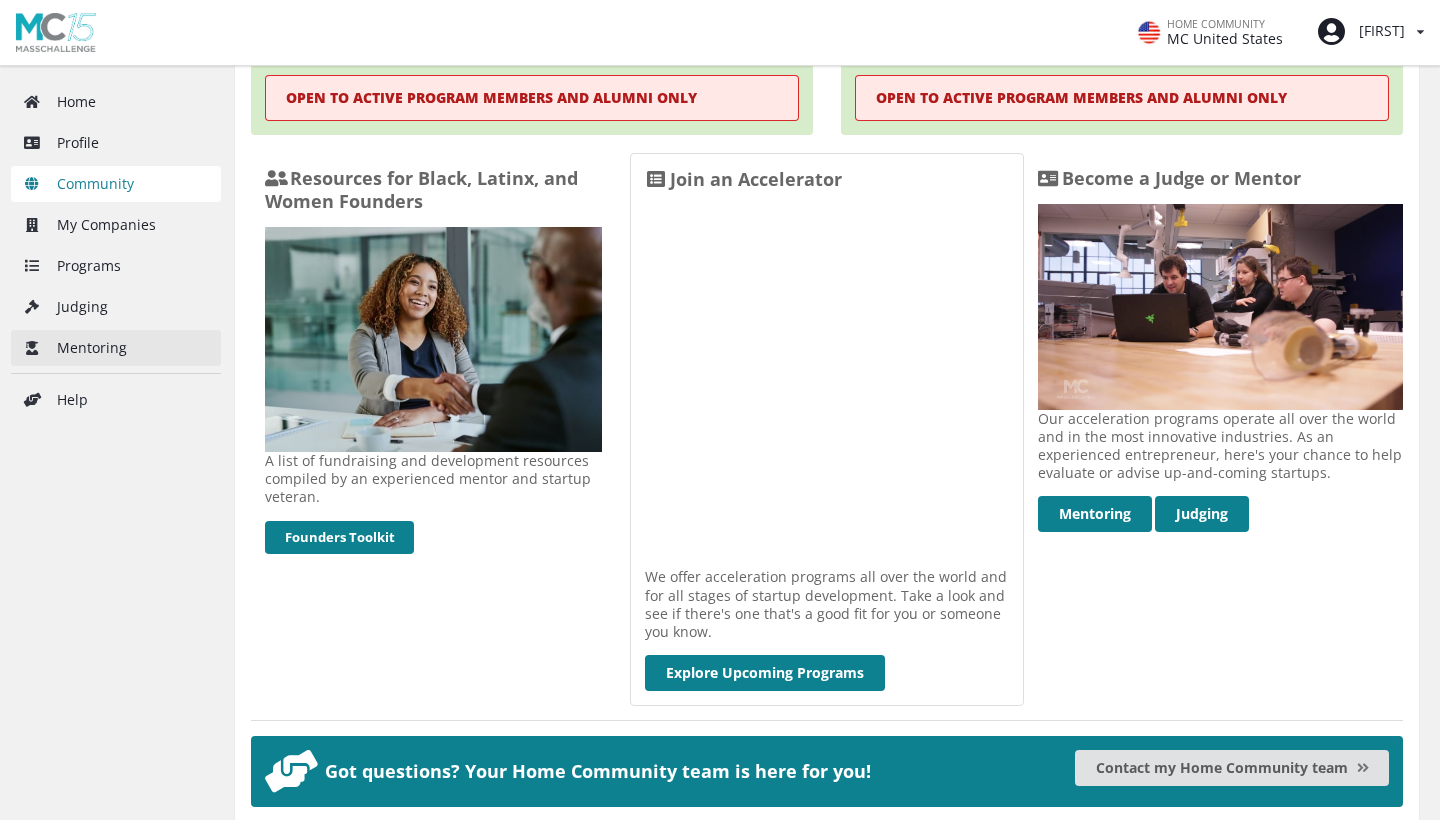 click on "Mentoring" at bounding box center (116, 348) 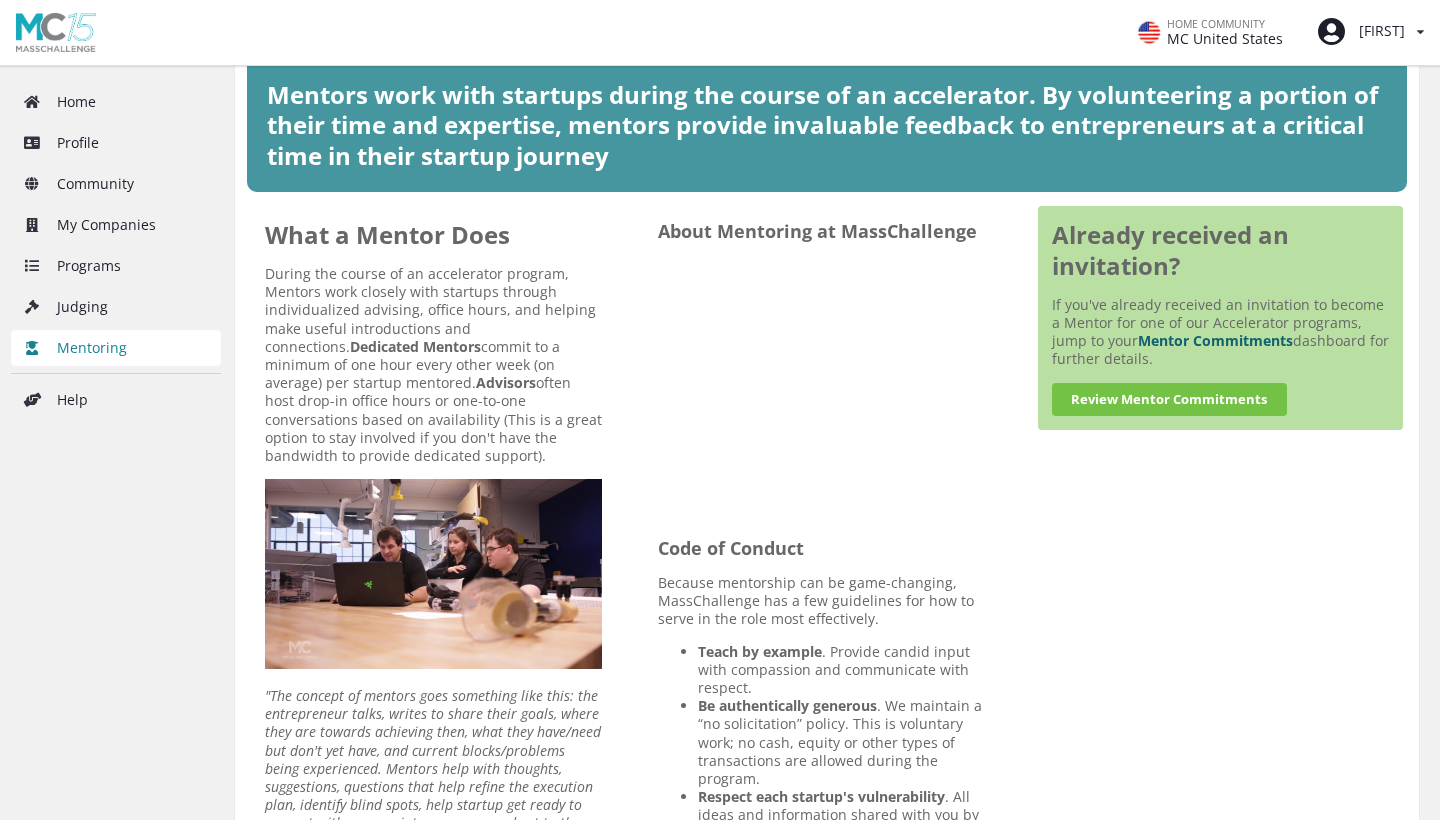 scroll, scrollTop: 264, scrollLeft: 0, axis: vertical 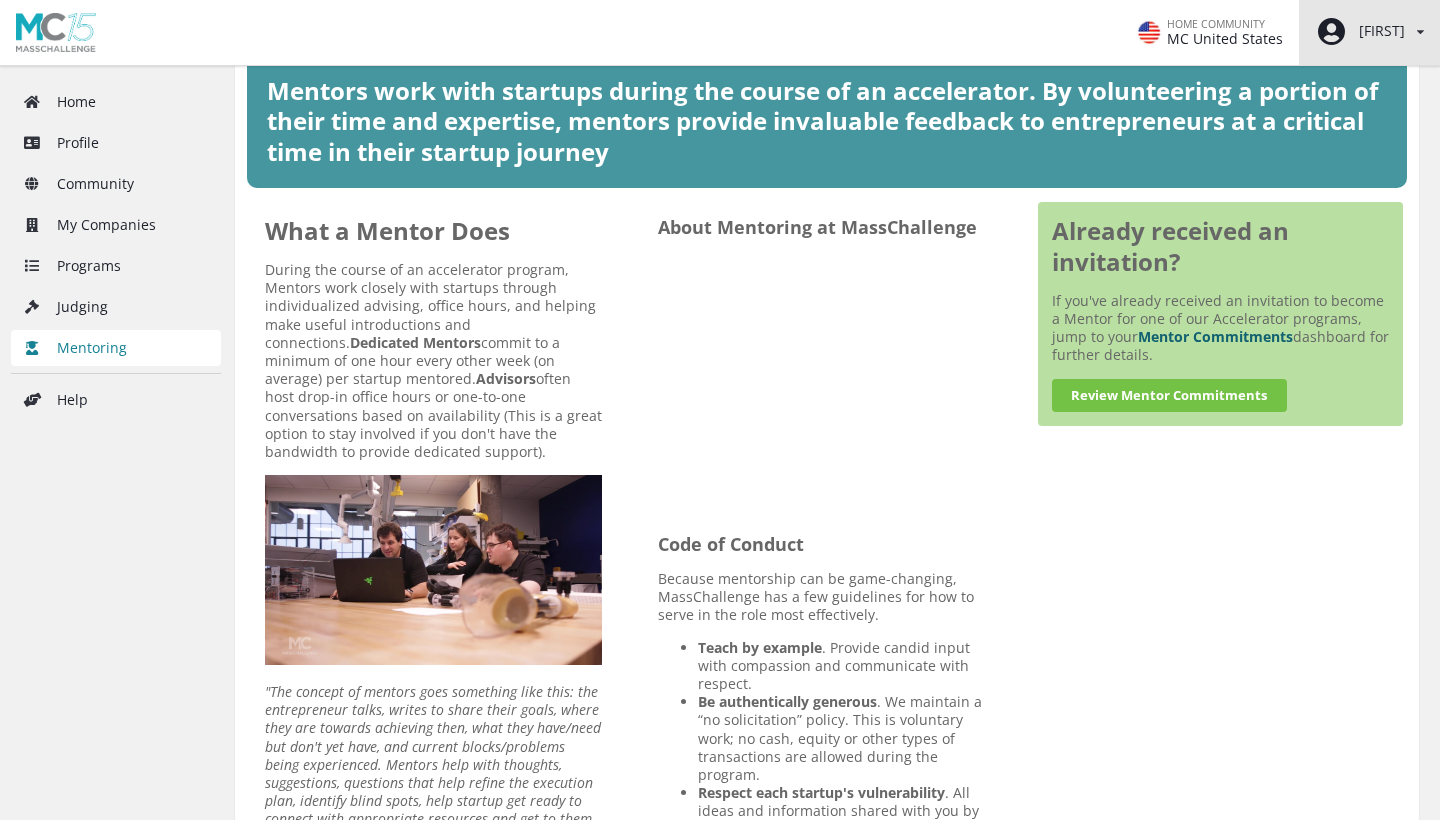 click on "[NAME]
View/edit profile
Change password
Log out" at bounding box center (1369, 32) 